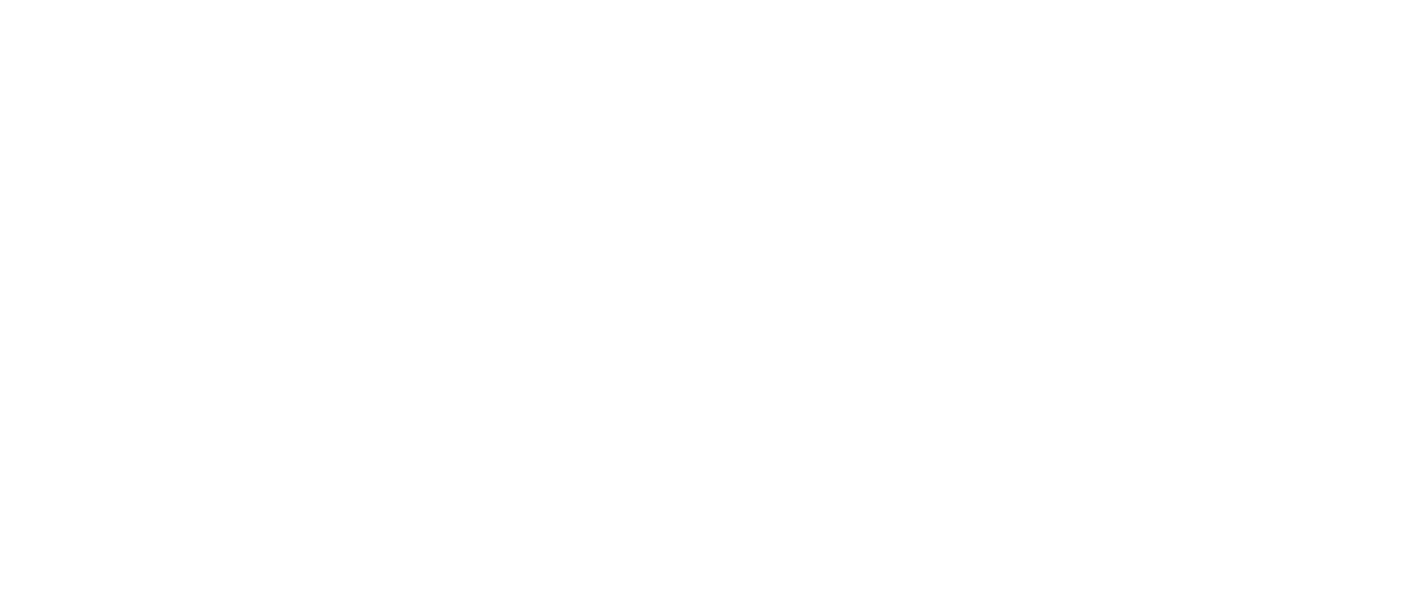 scroll, scrollTop: 0, scrollLeft: 0, axis: both 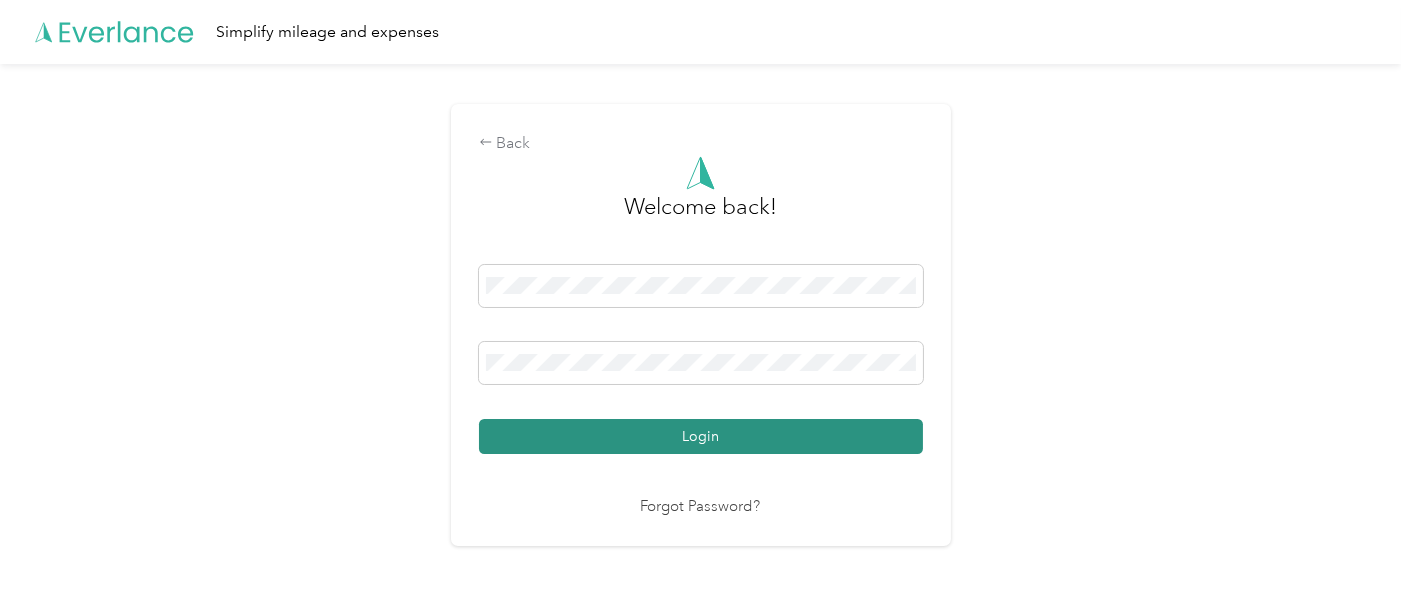 click on "Login" at bounding box center (701, 436) 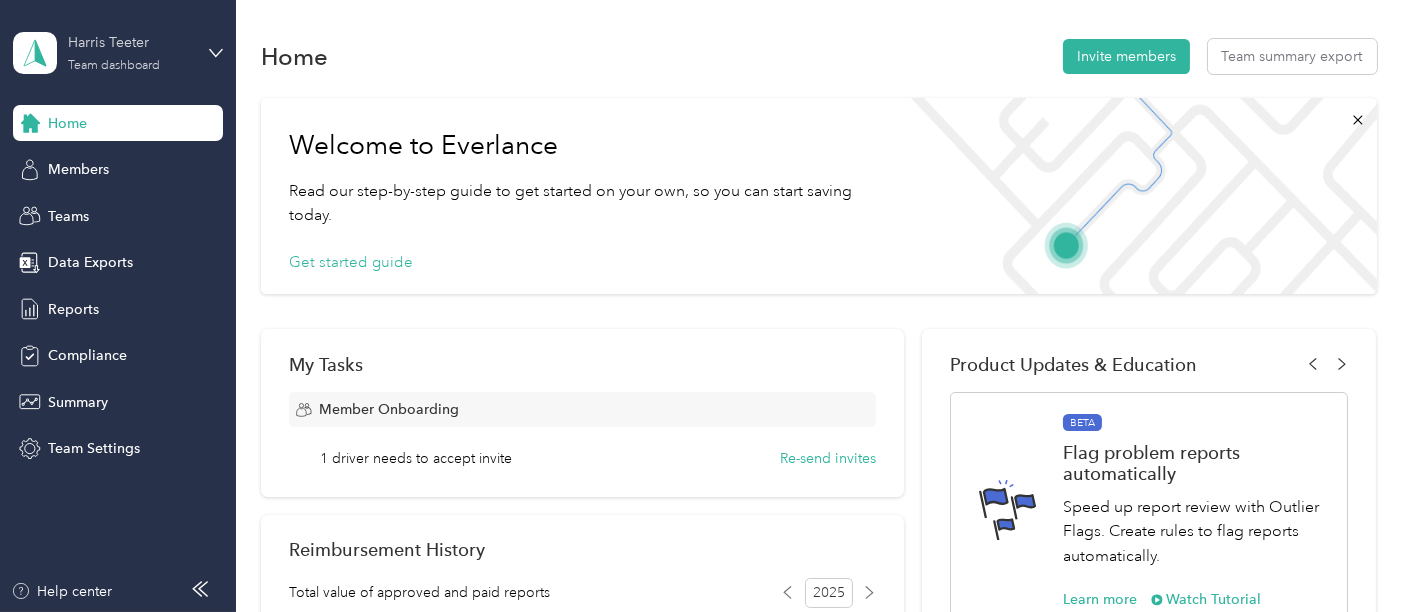 click on "Harris Teeter Team dashboard" at bounding box center (130, 52) 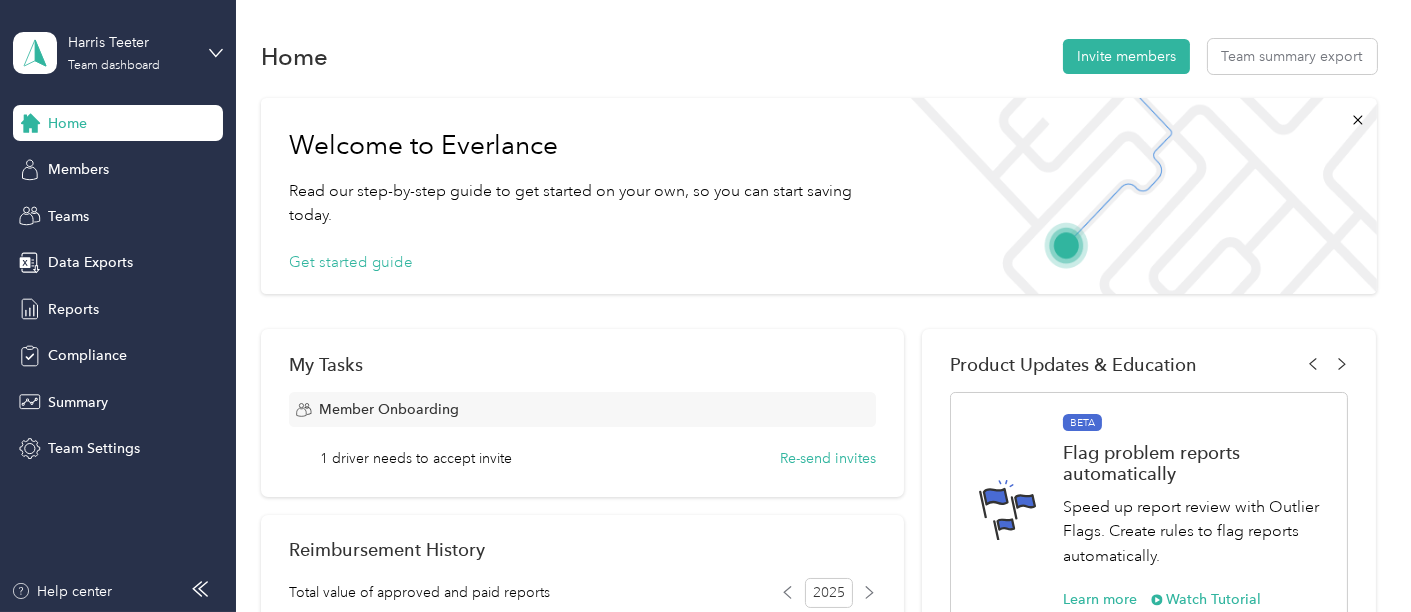 click on "Personal dashboard" at bounding box center [94, 209] 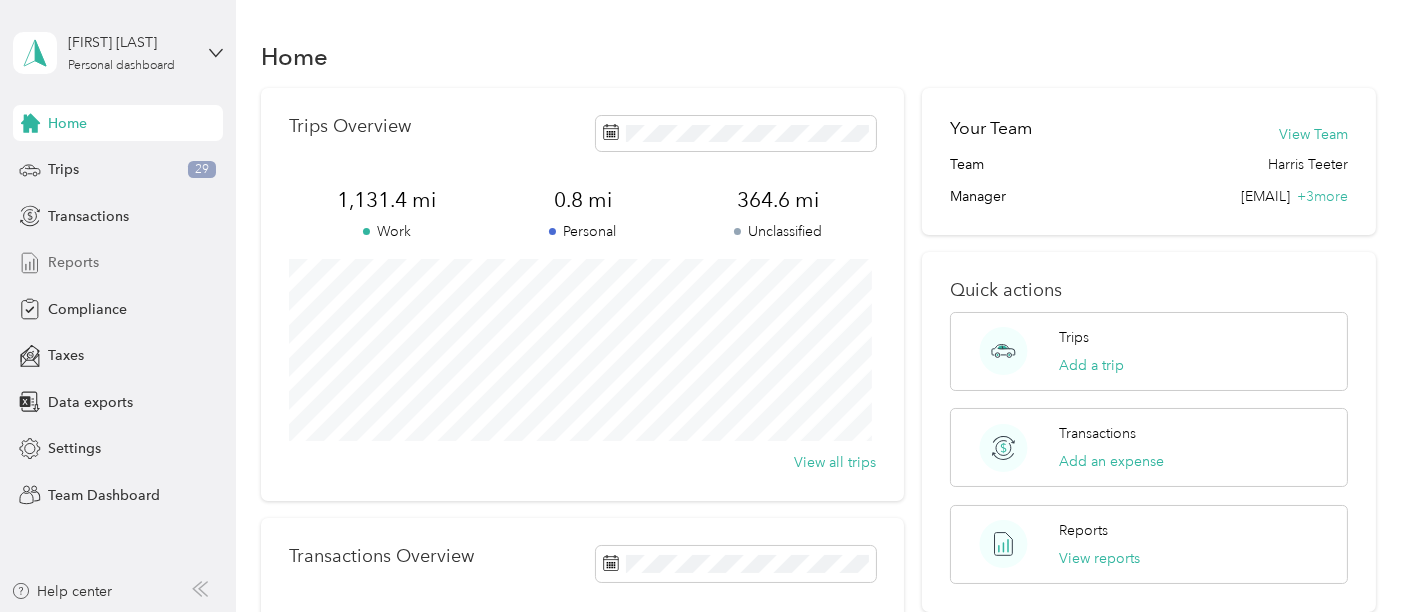 click on "Reports" at bounding box center [73, 262] 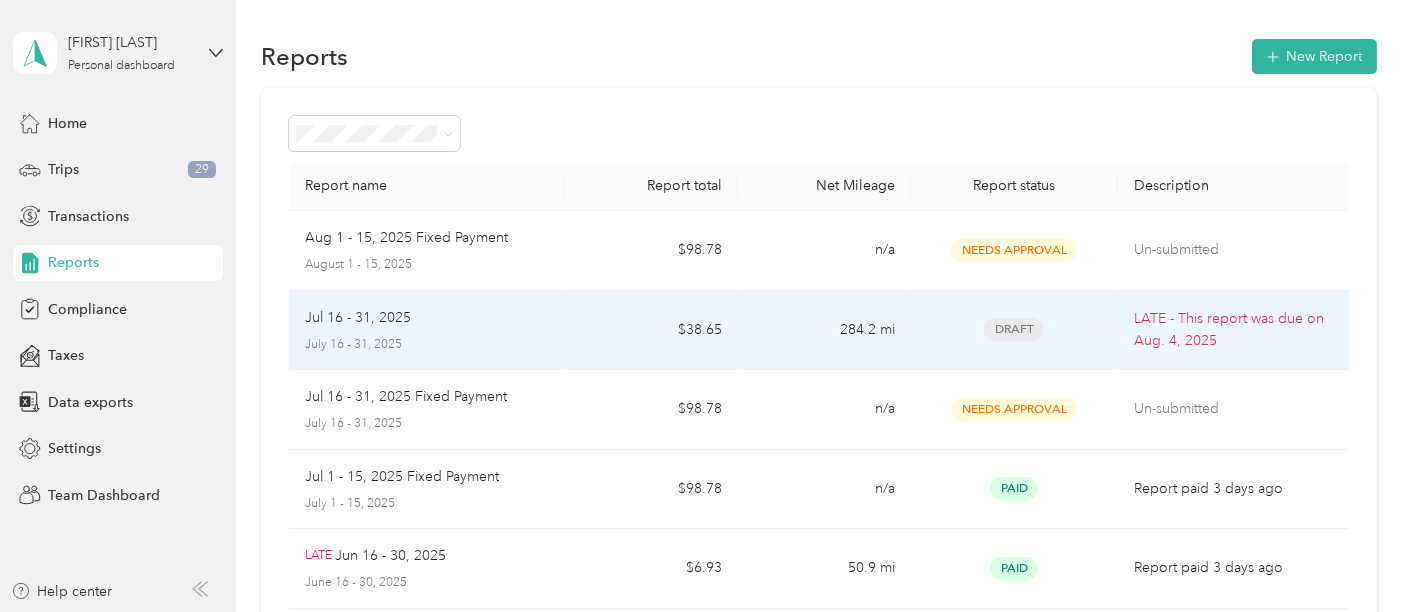 click on "$38.65" at bounding box center (651, 331) 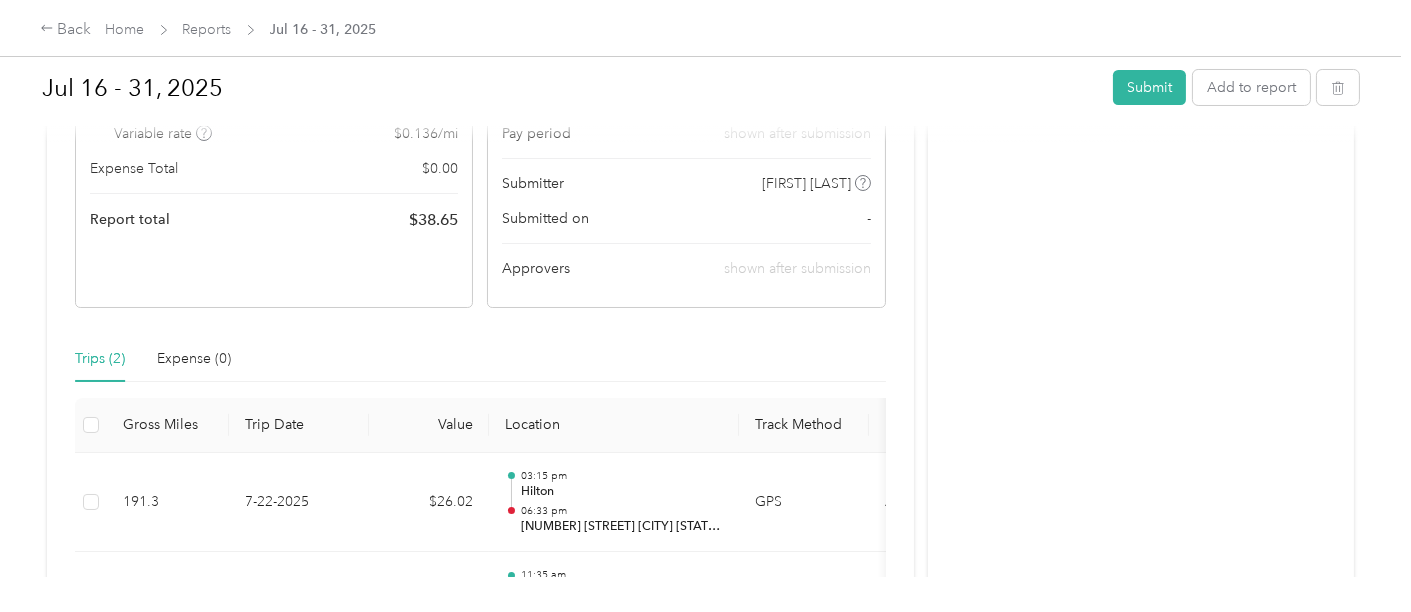 scroll, scrollTop: 0, scrollLeft: 0, axis: both 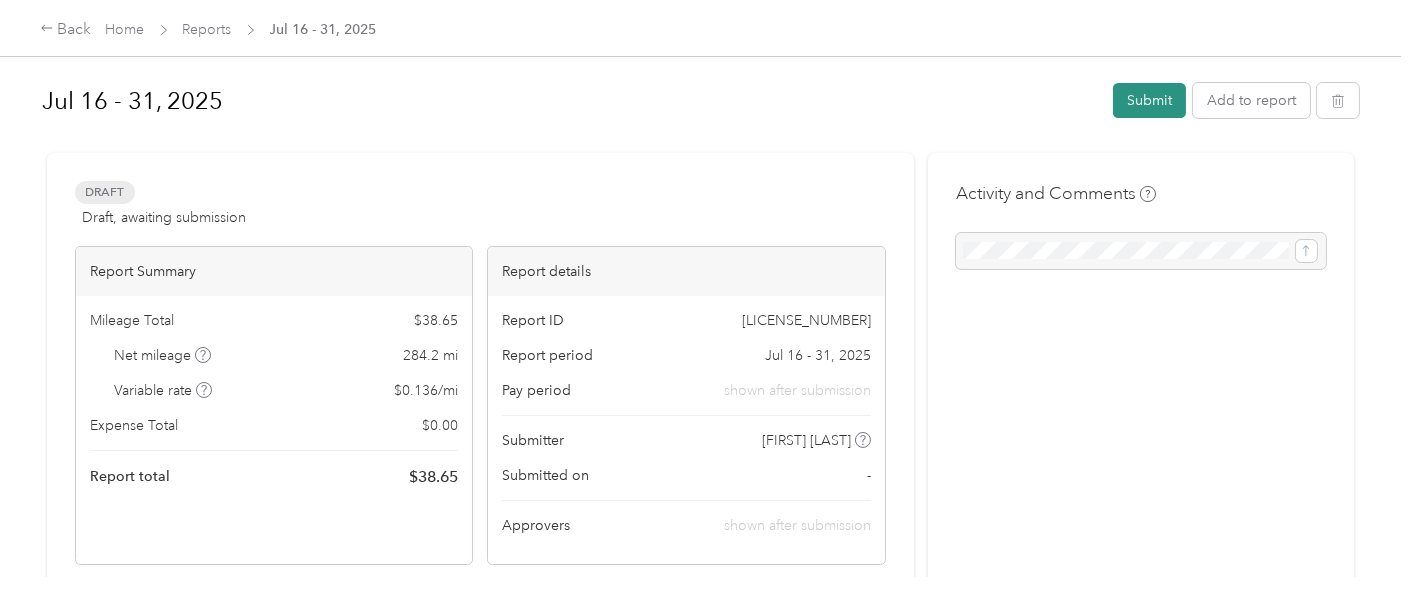 click on "Submit" at bounding box center (1149, 100) 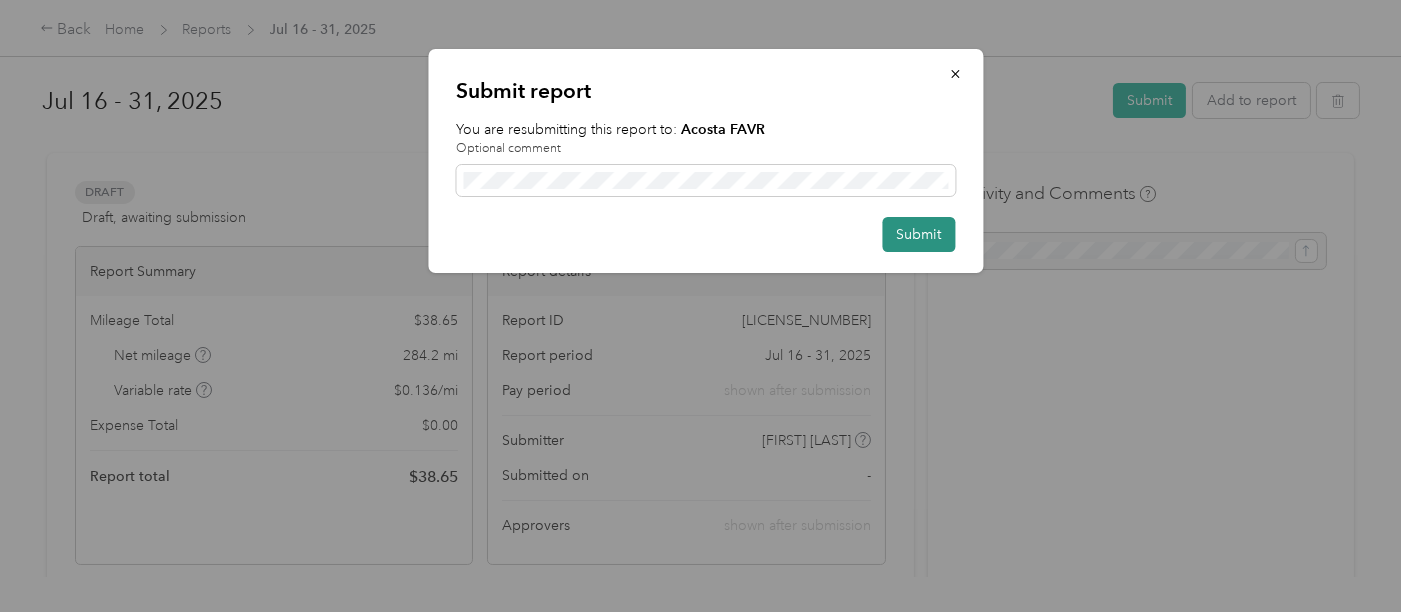 click on "Submit" at bounding box center (918, 234) 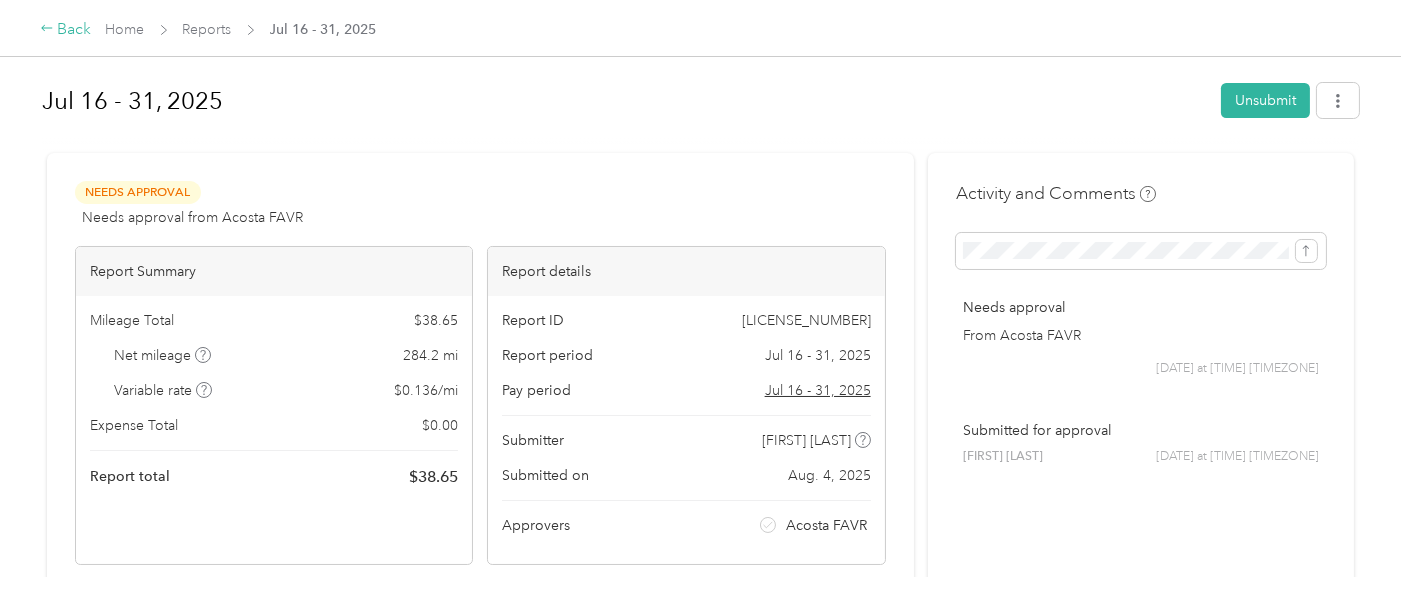 click on "Back" at bounding box center (66, 30) 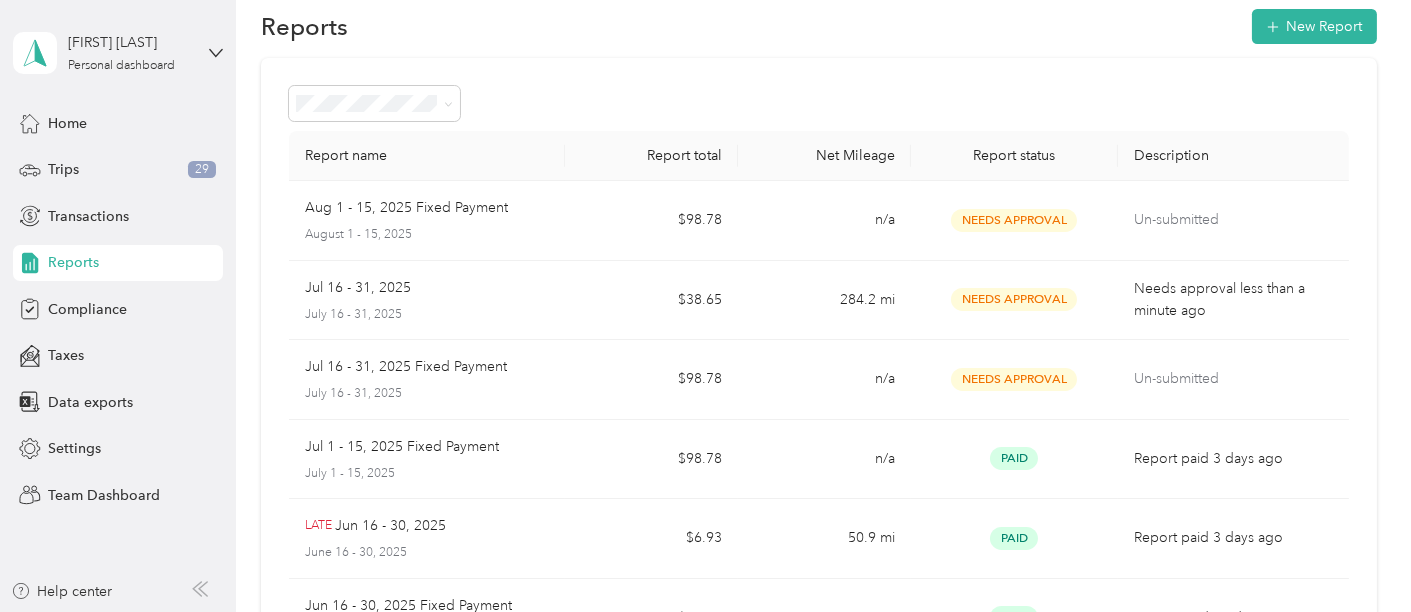 scroll, scrollTop: 0, scrollLeft: 0, axis: both 